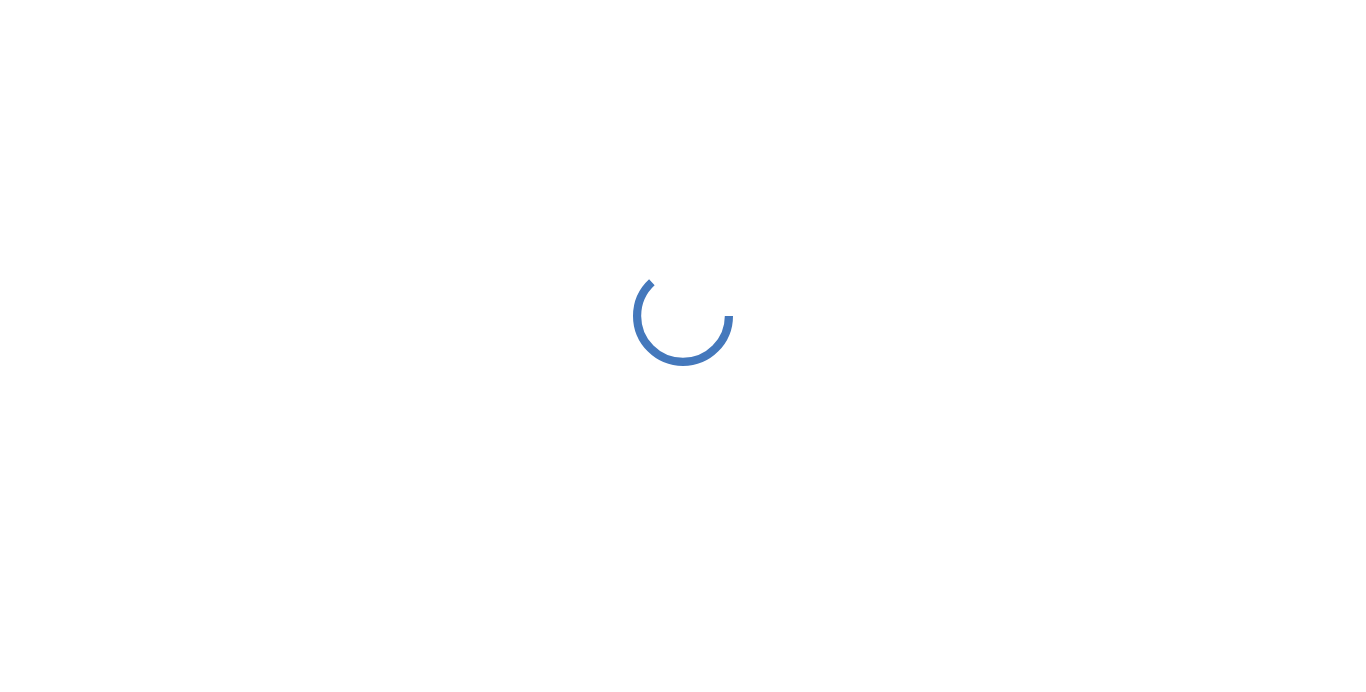 scroll, scrollTop: 0, scrollLeft: 0, axis: both 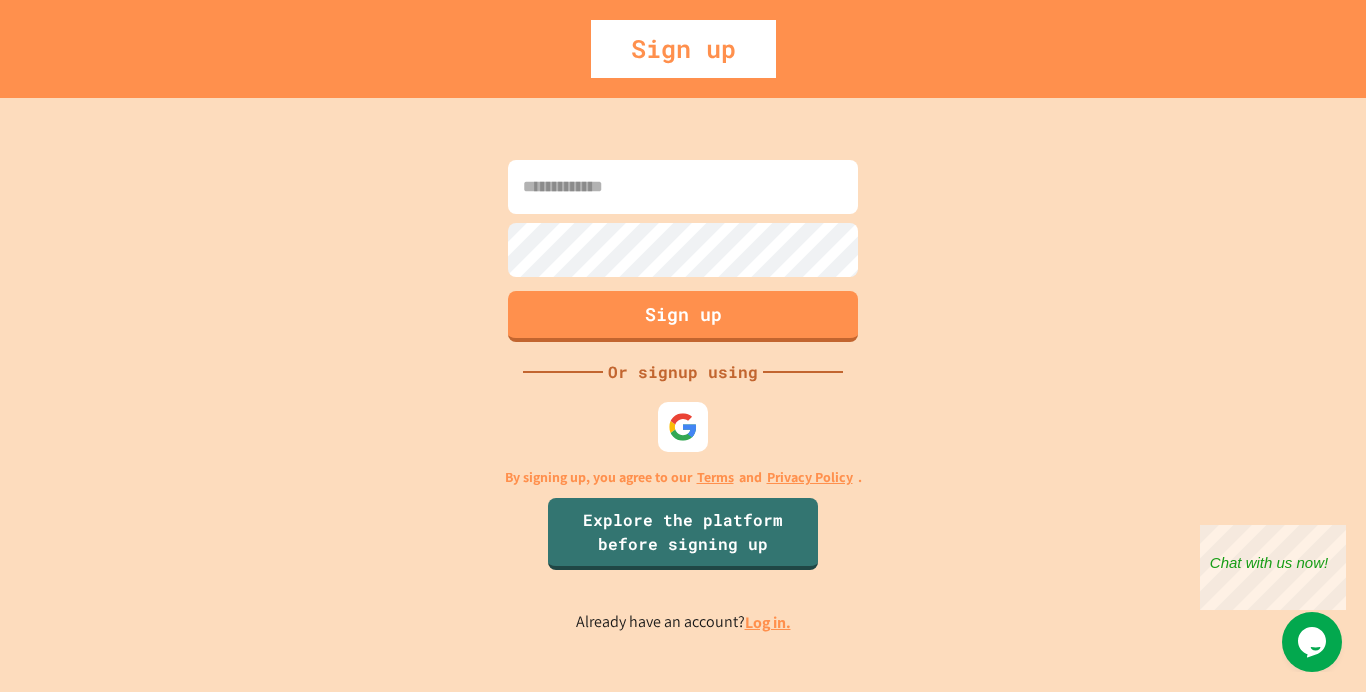 click at bounding box center [683, 216] 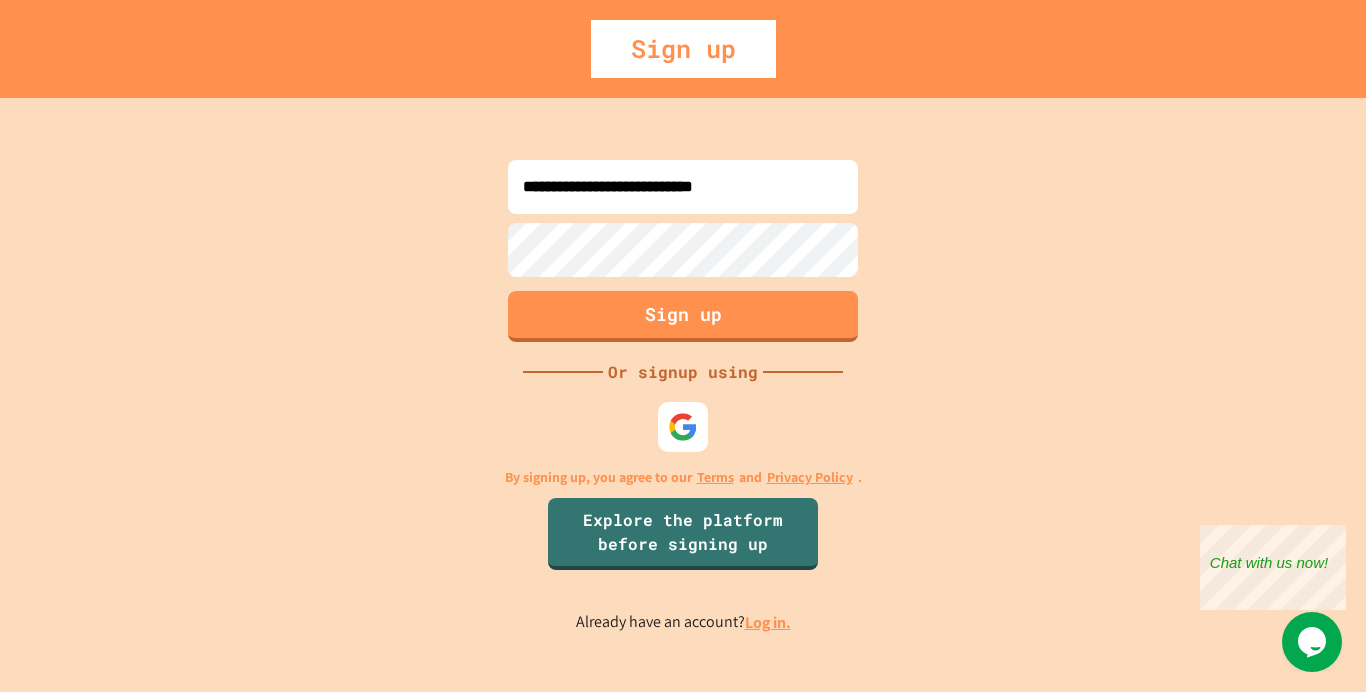 click on "**********" at bounding box center [683, 187] 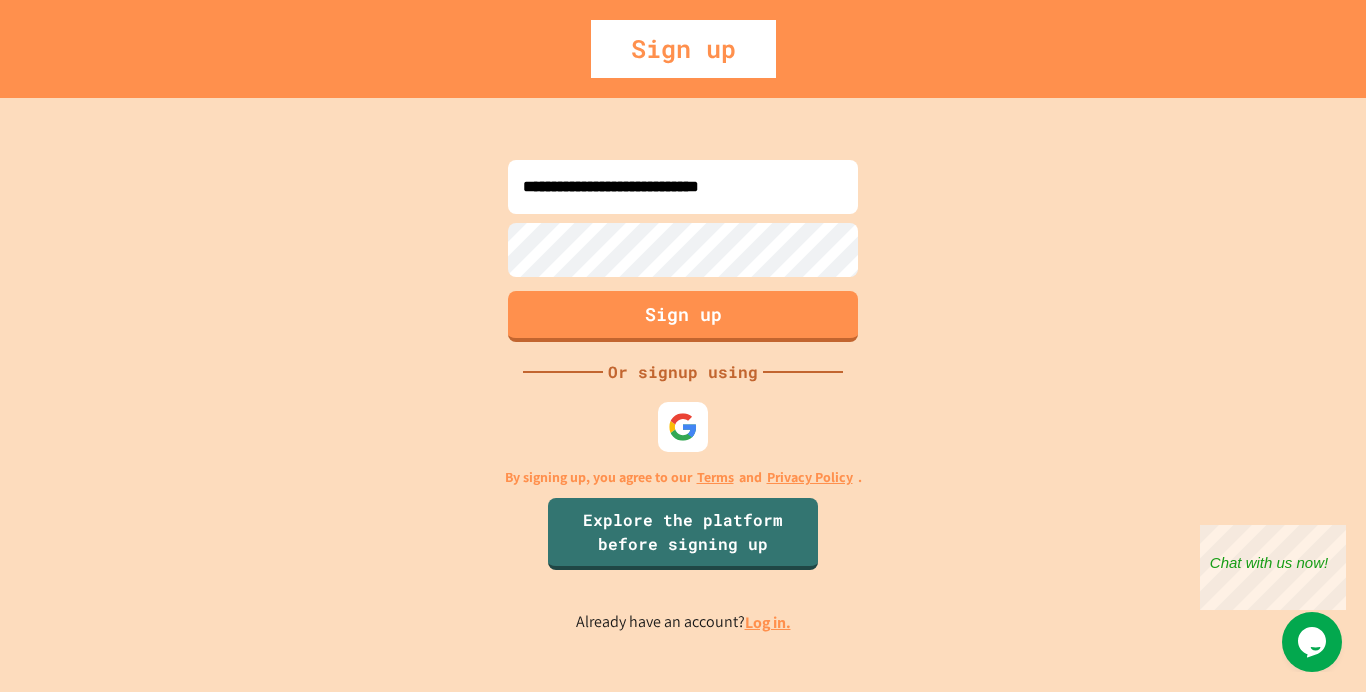 click on "**********" at bounding box center [683, 187] 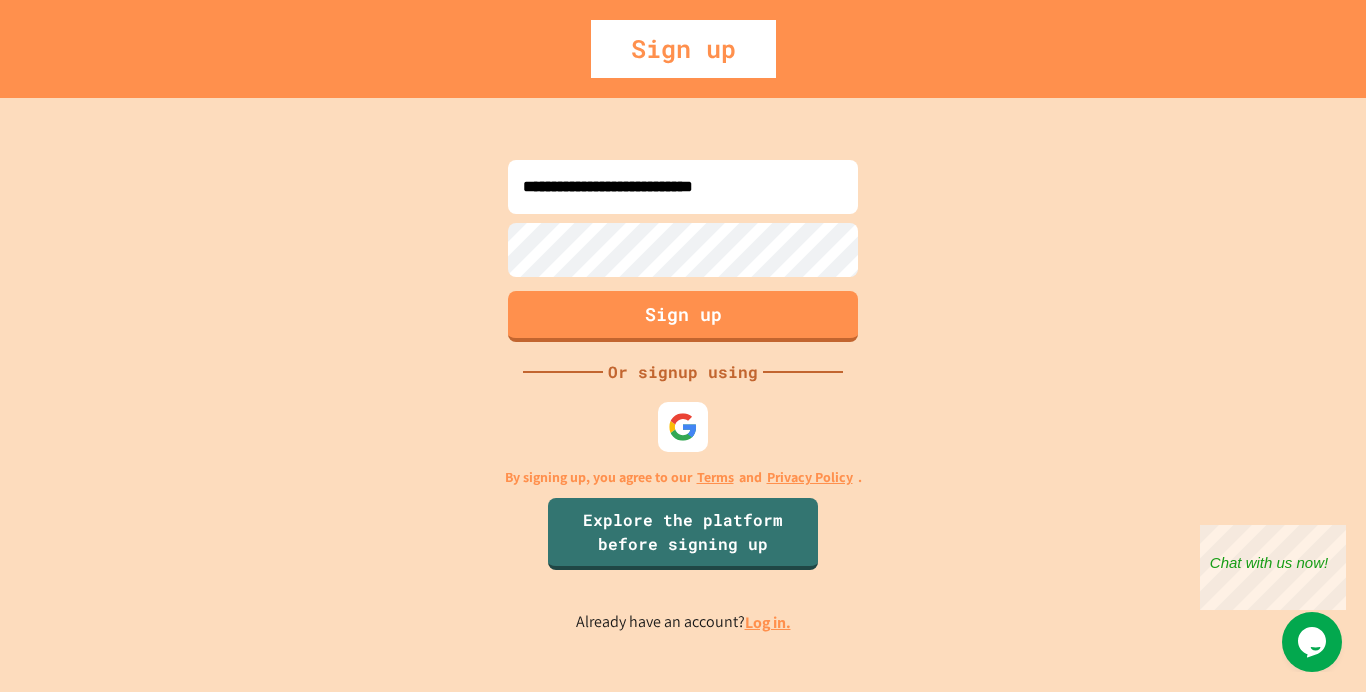 type on "**********" 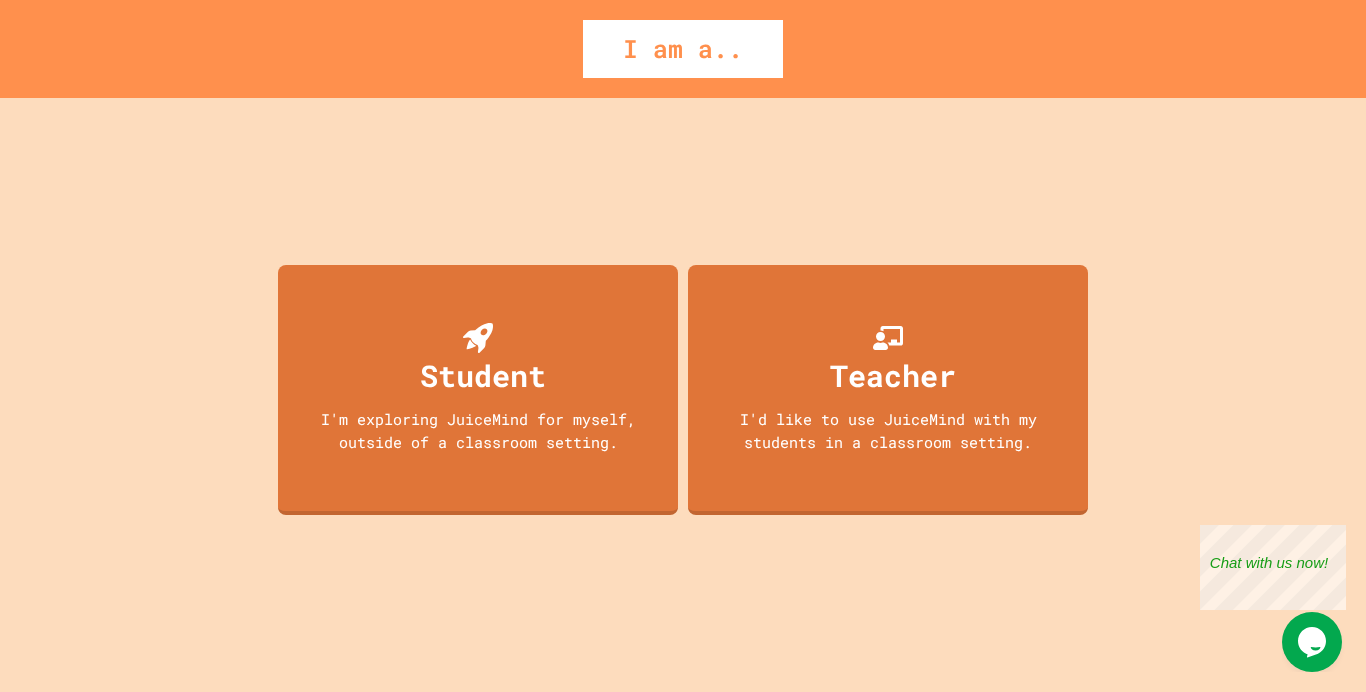 click on "Student" at bounding box center (478, 360) 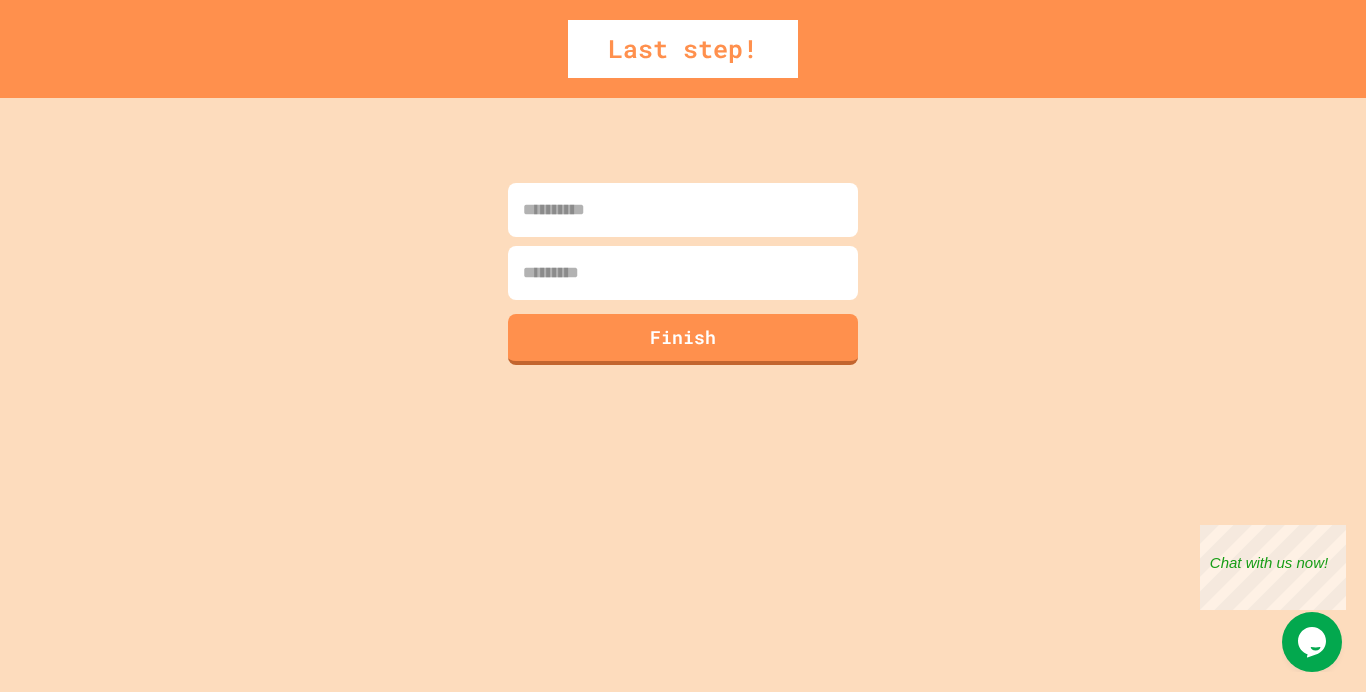 click at bounding box center [683, 210] 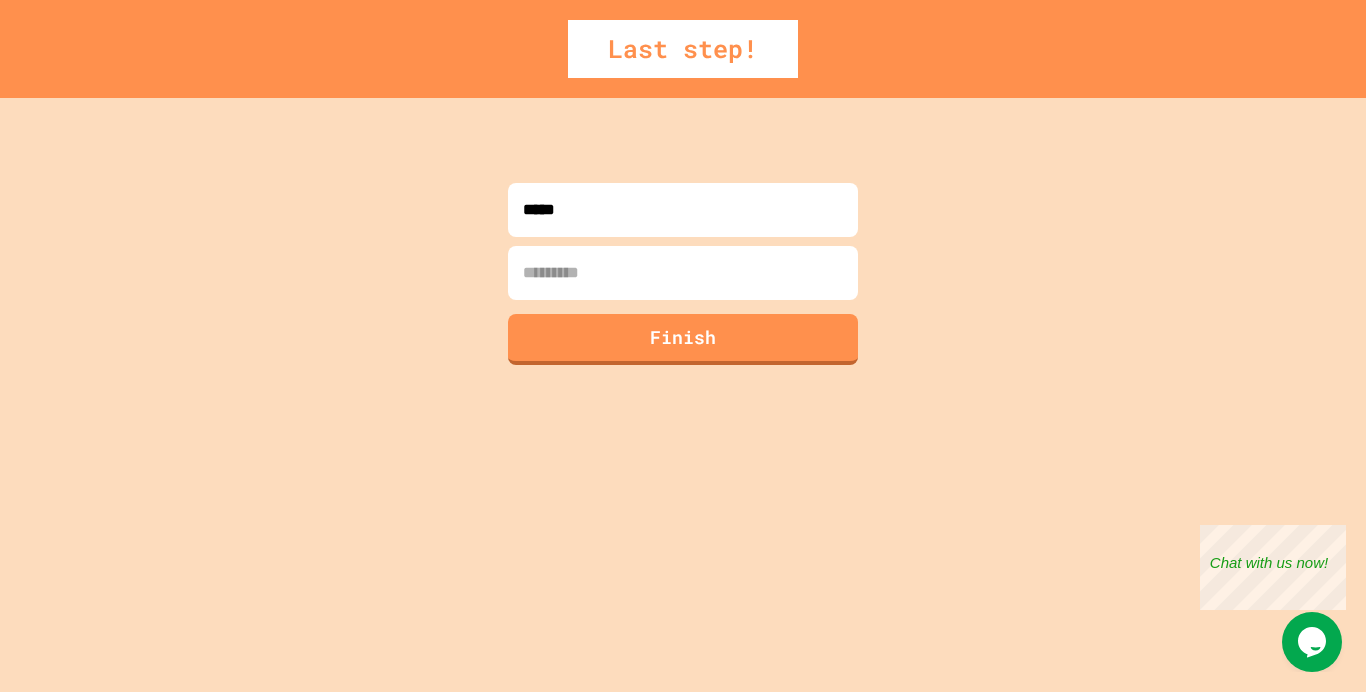 type on "*****" 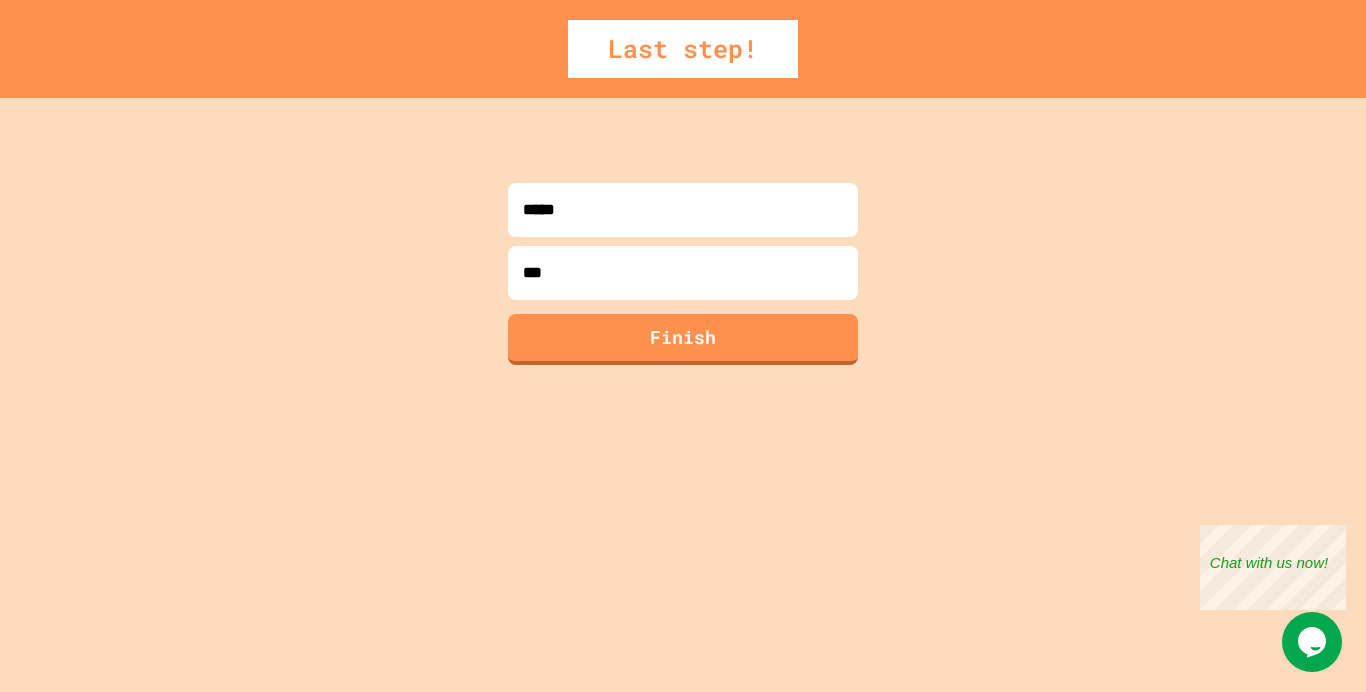 type on "****" 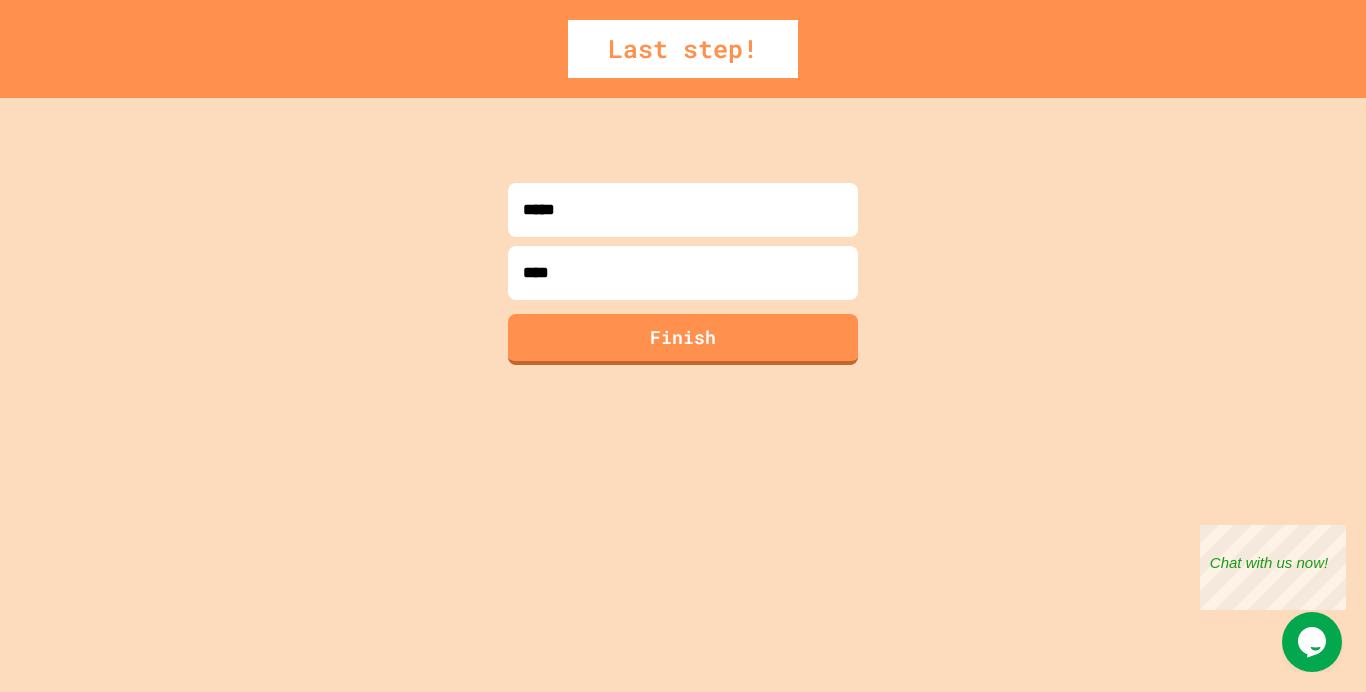 click on "Finish" at bounding box center [683, 339] 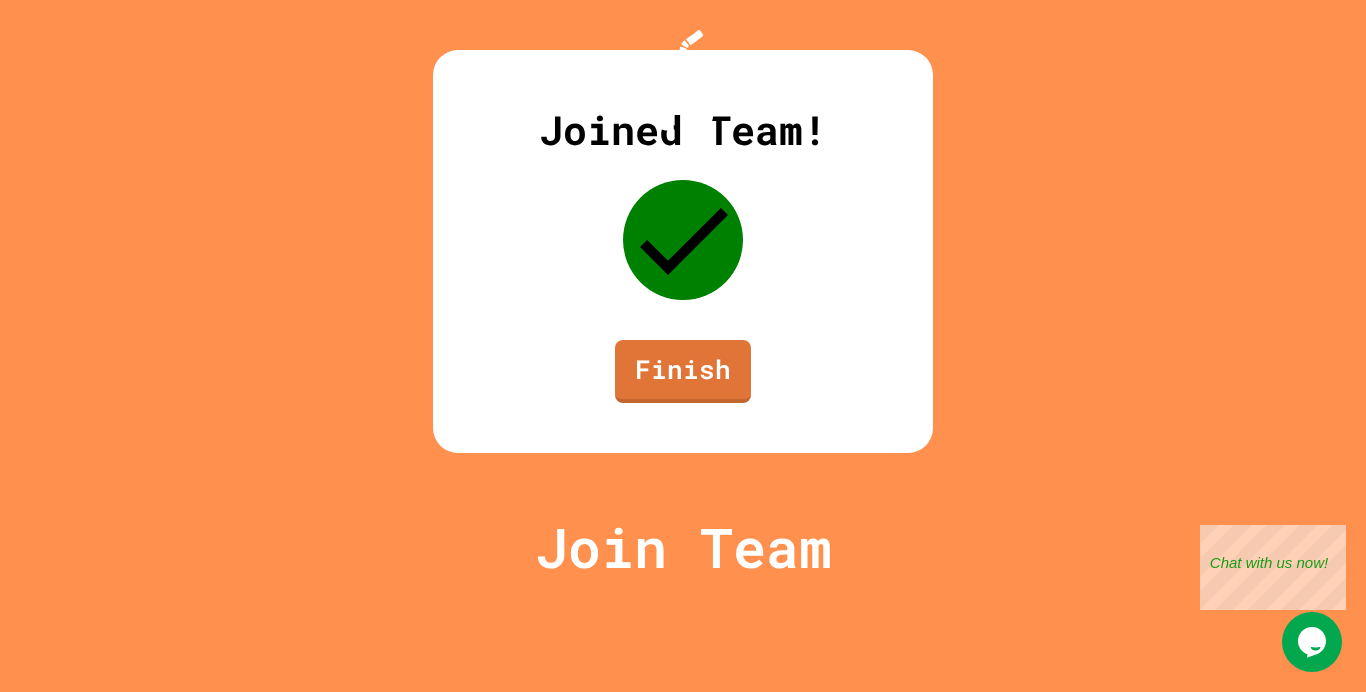 click on "Finish" at bounding box center [683, 371] 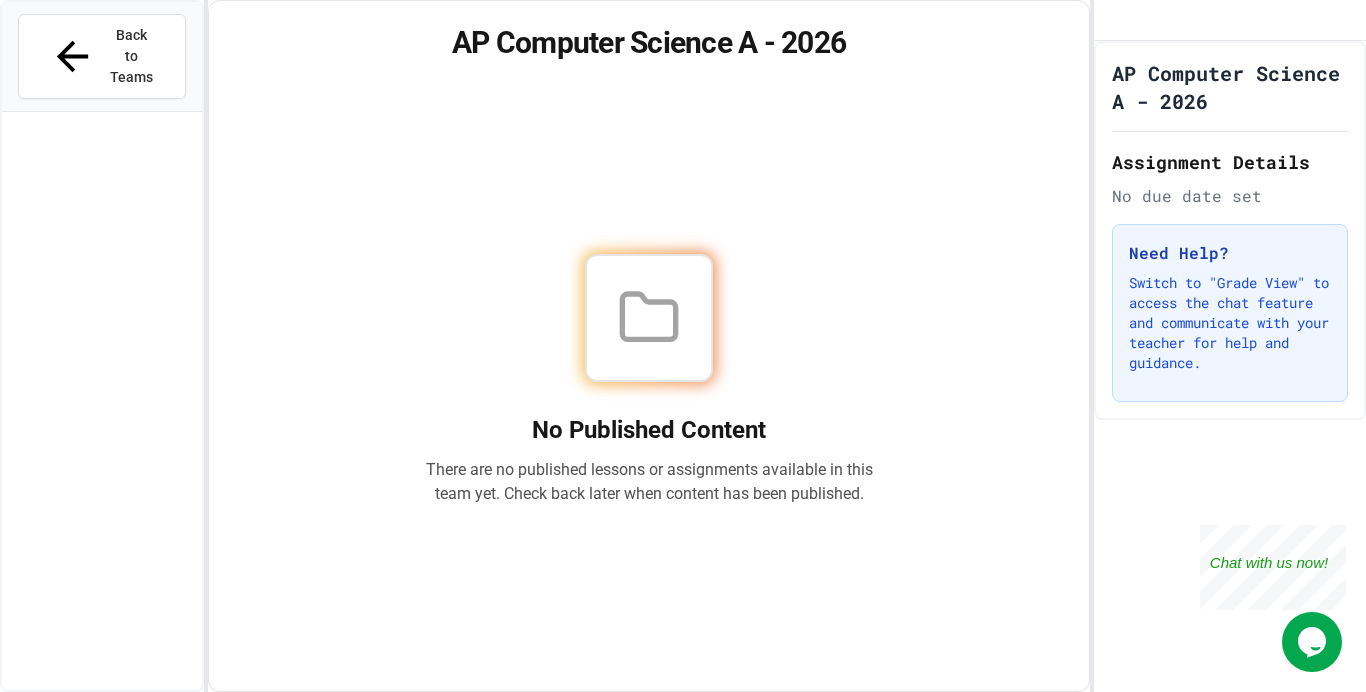 click at bounding box center [649, 318] 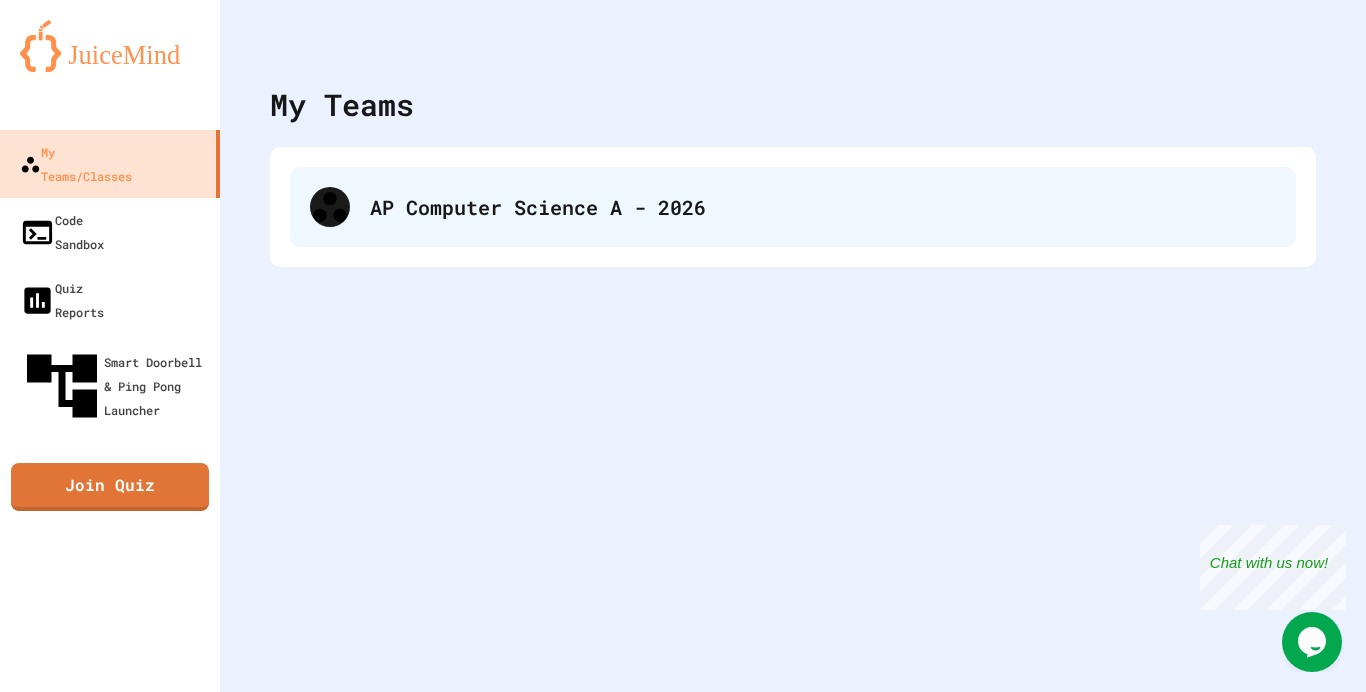 click on "AP Computer Science A - 2026" at bounding box center [793, 207] 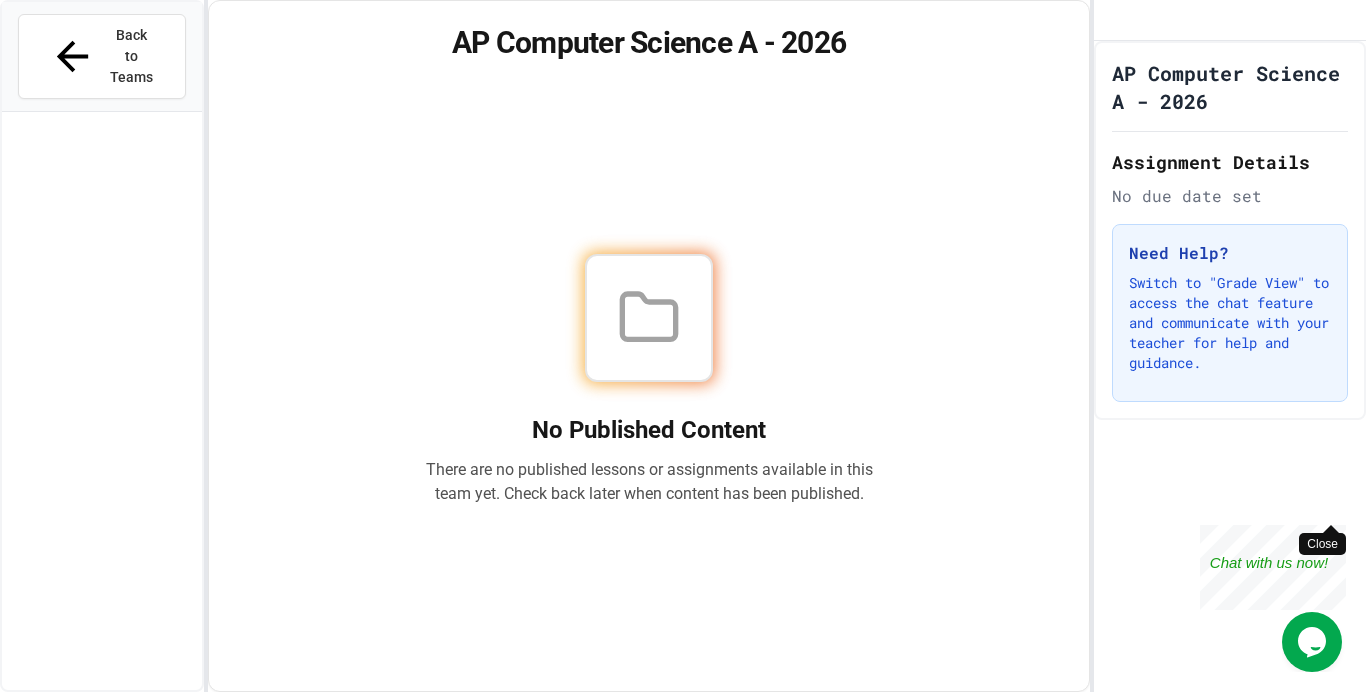 click on "Close" at bounding box center (1331, 537) 